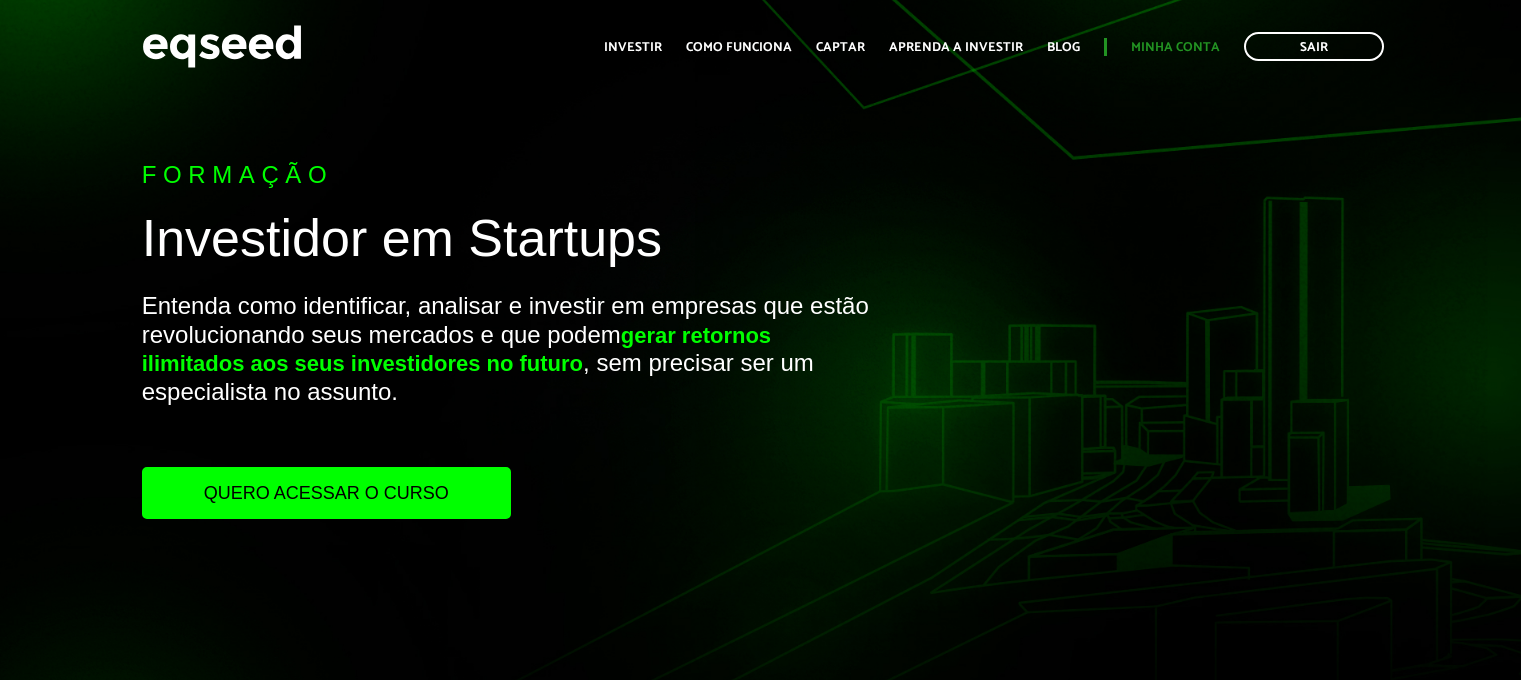scroll, scrollTop: 0, scrollLeft: 0, axis: both 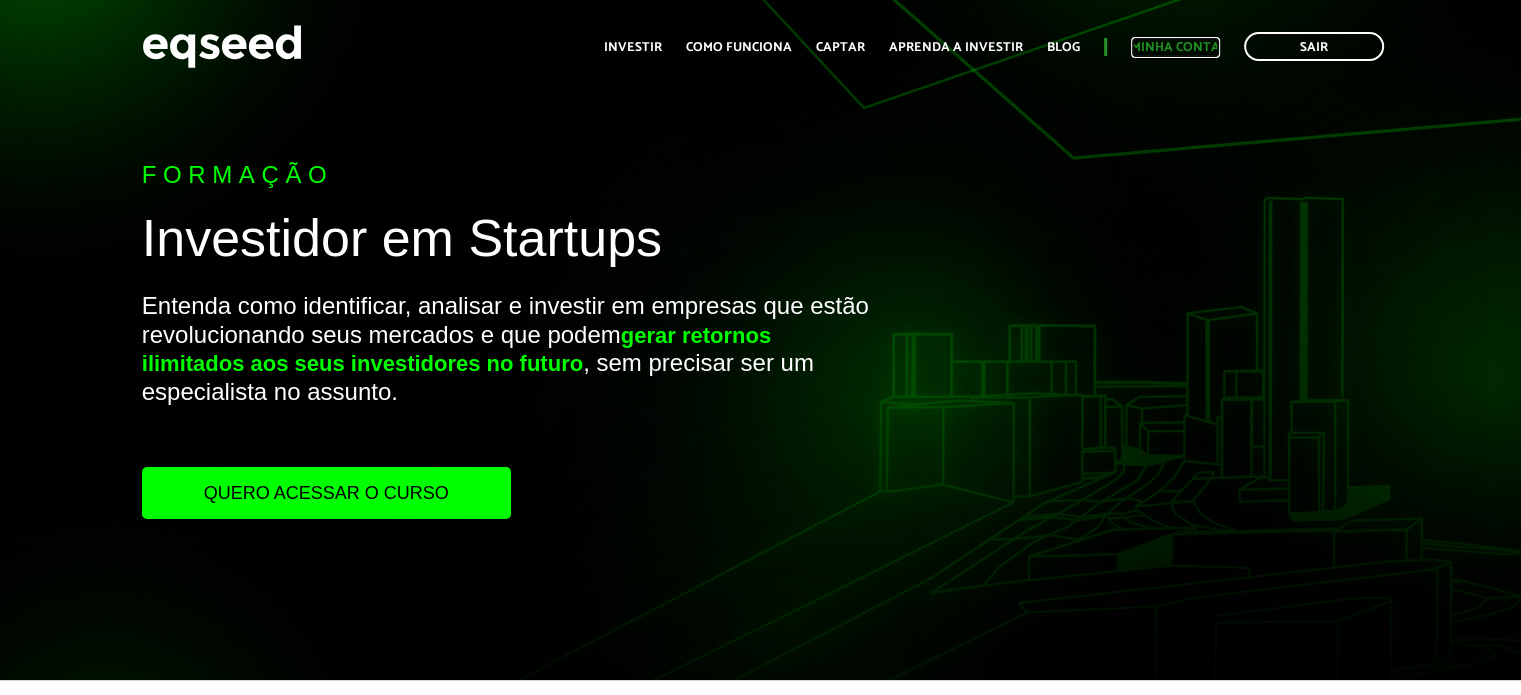 click on "Minha conta" at bounding box center [1175, 47] 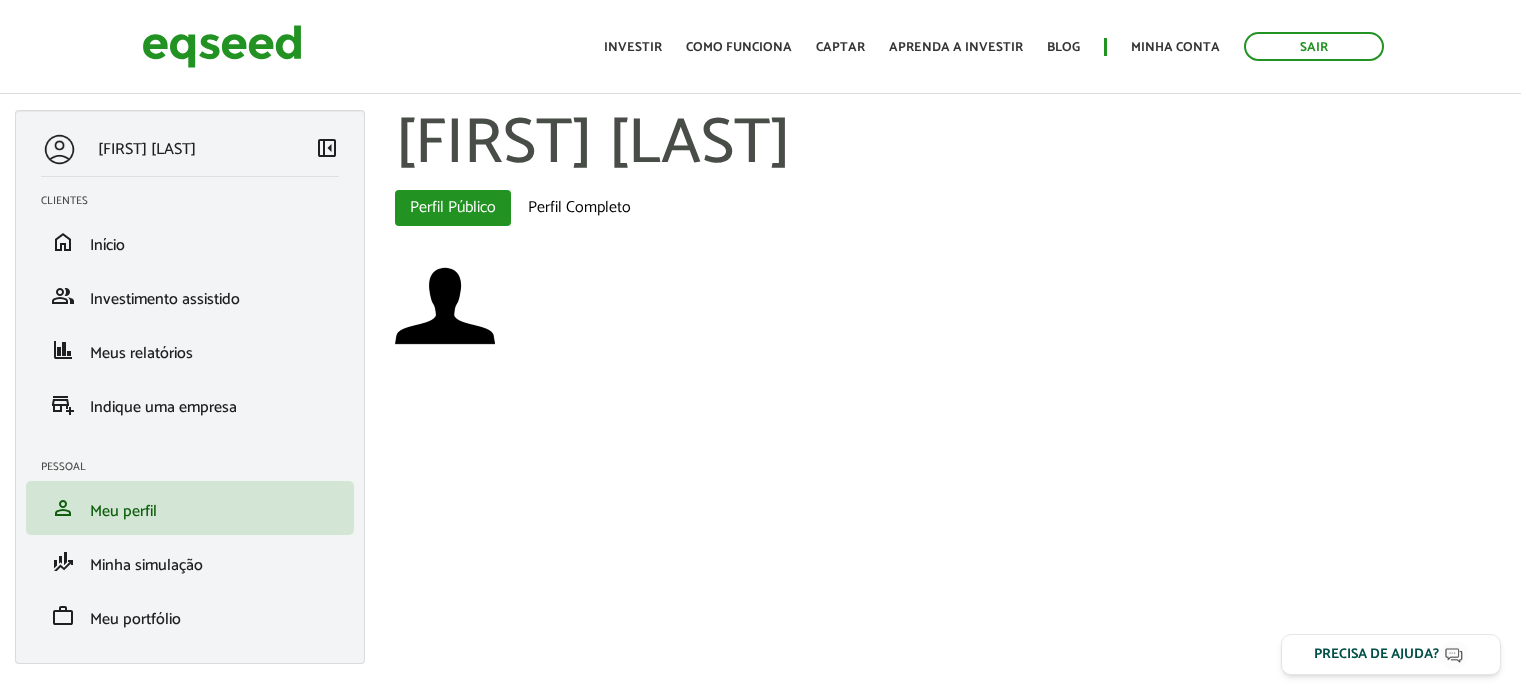 scroll, scrollTop: 0, scrollLeft: 0, axis: both 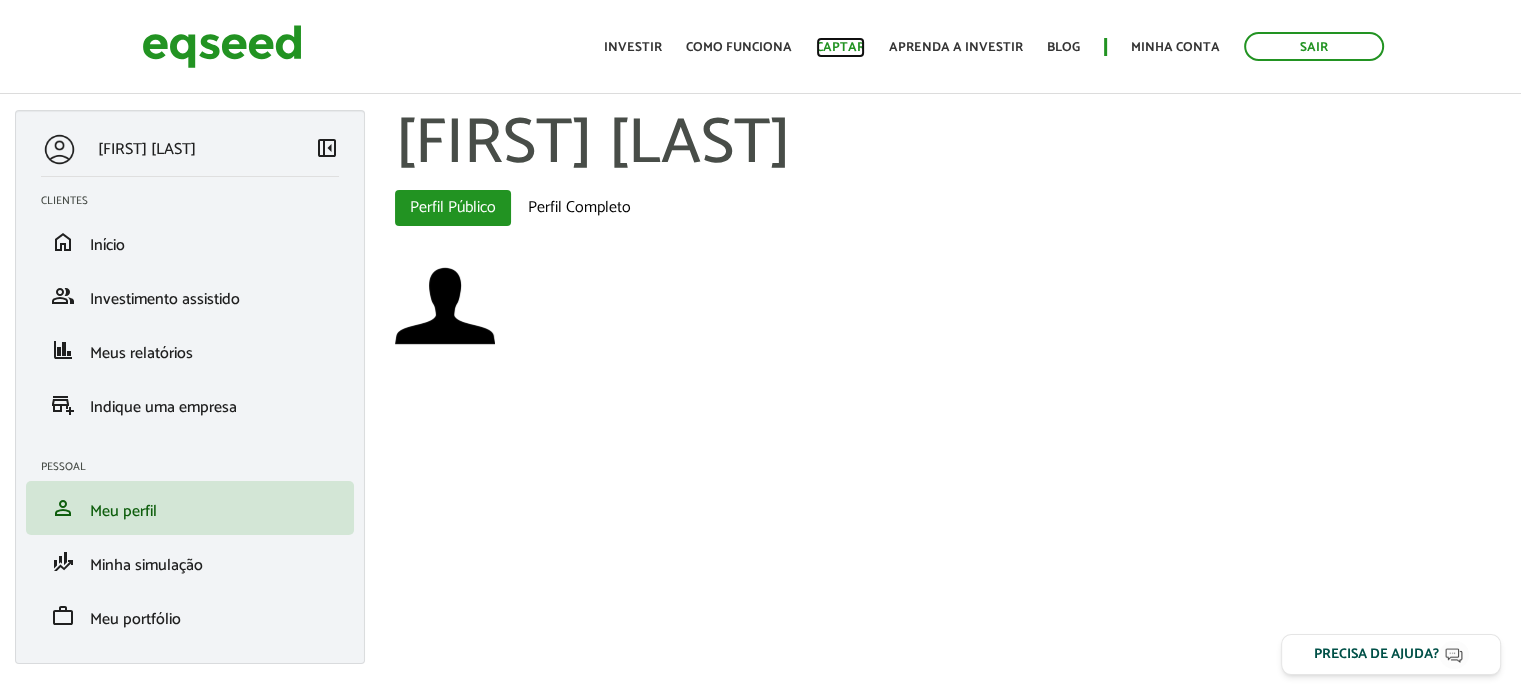 click on "Captar" at bounding box center [840, 47] 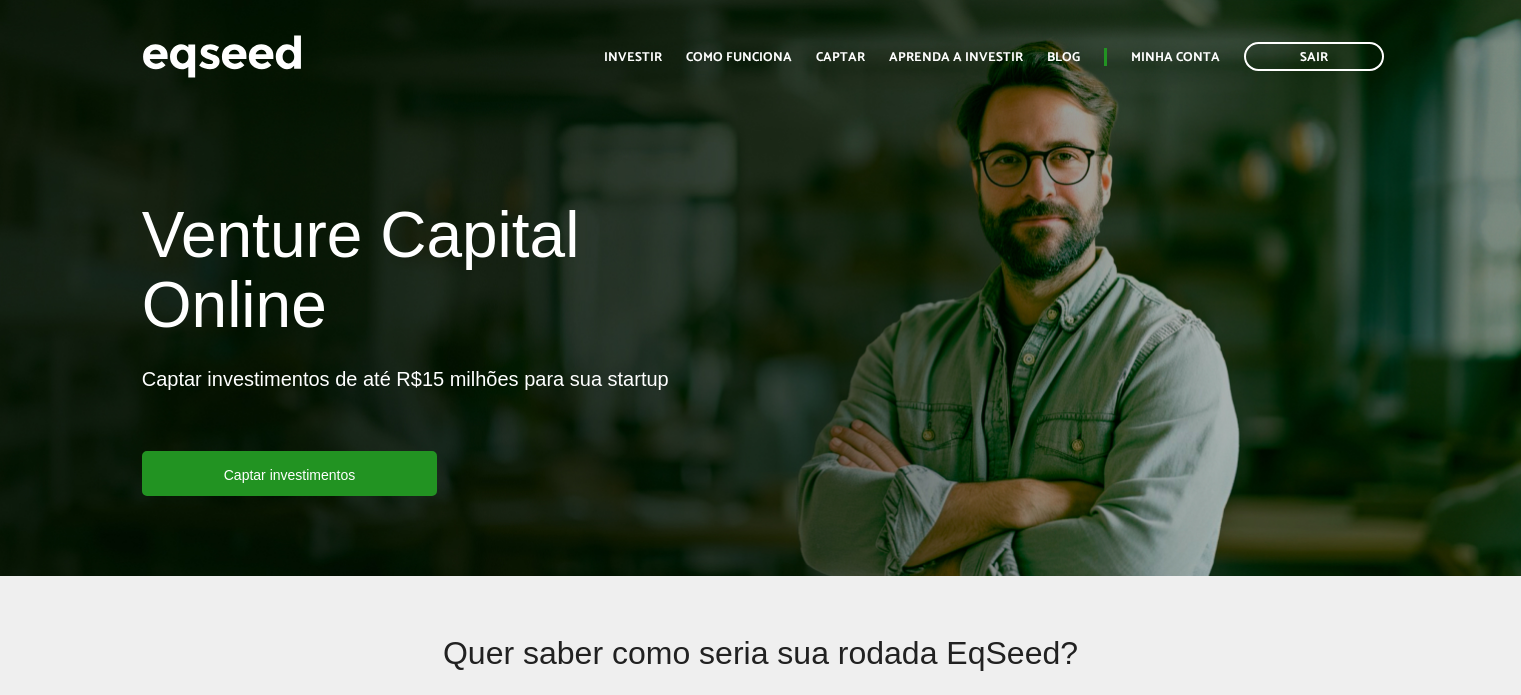 scroll, scrollTop: 0, scrollLeft: 0, axis: both 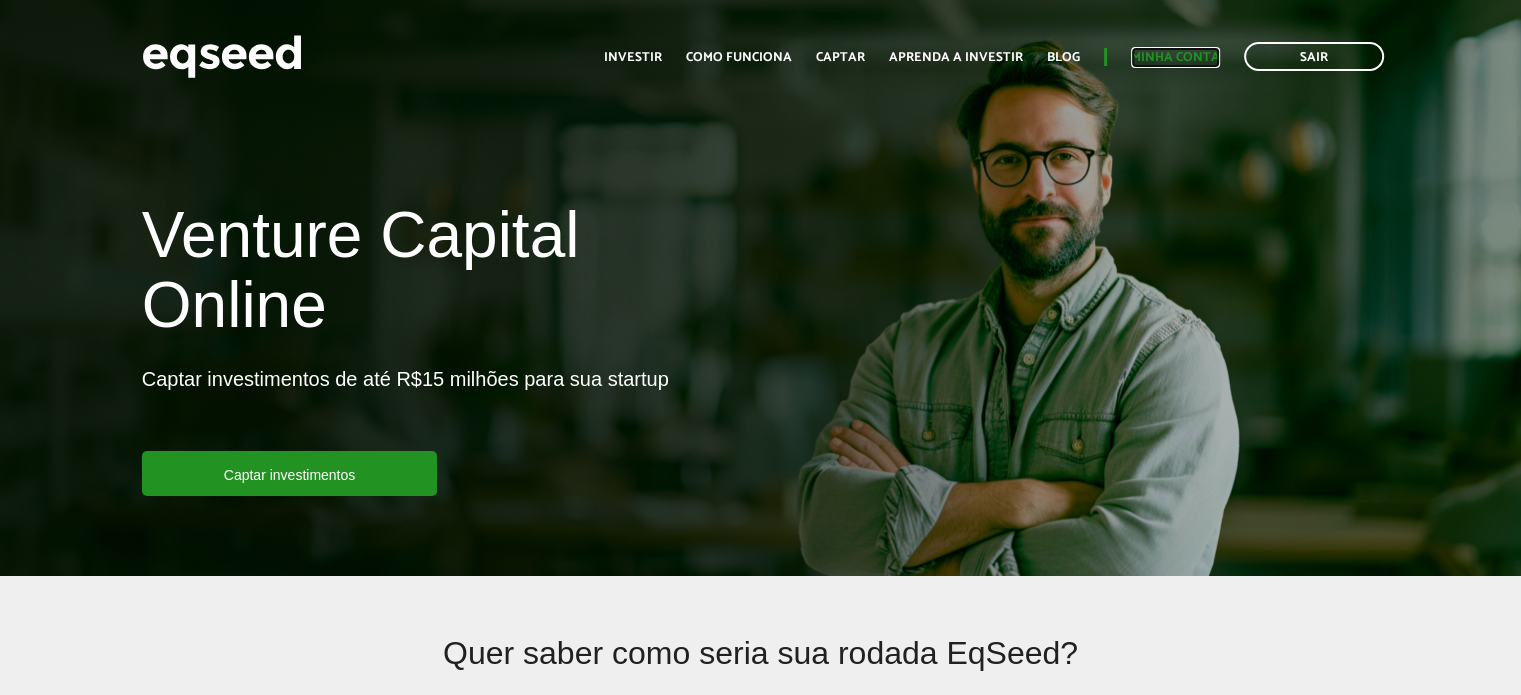 click on "Minha conta" at bounding box center [1175, 57] 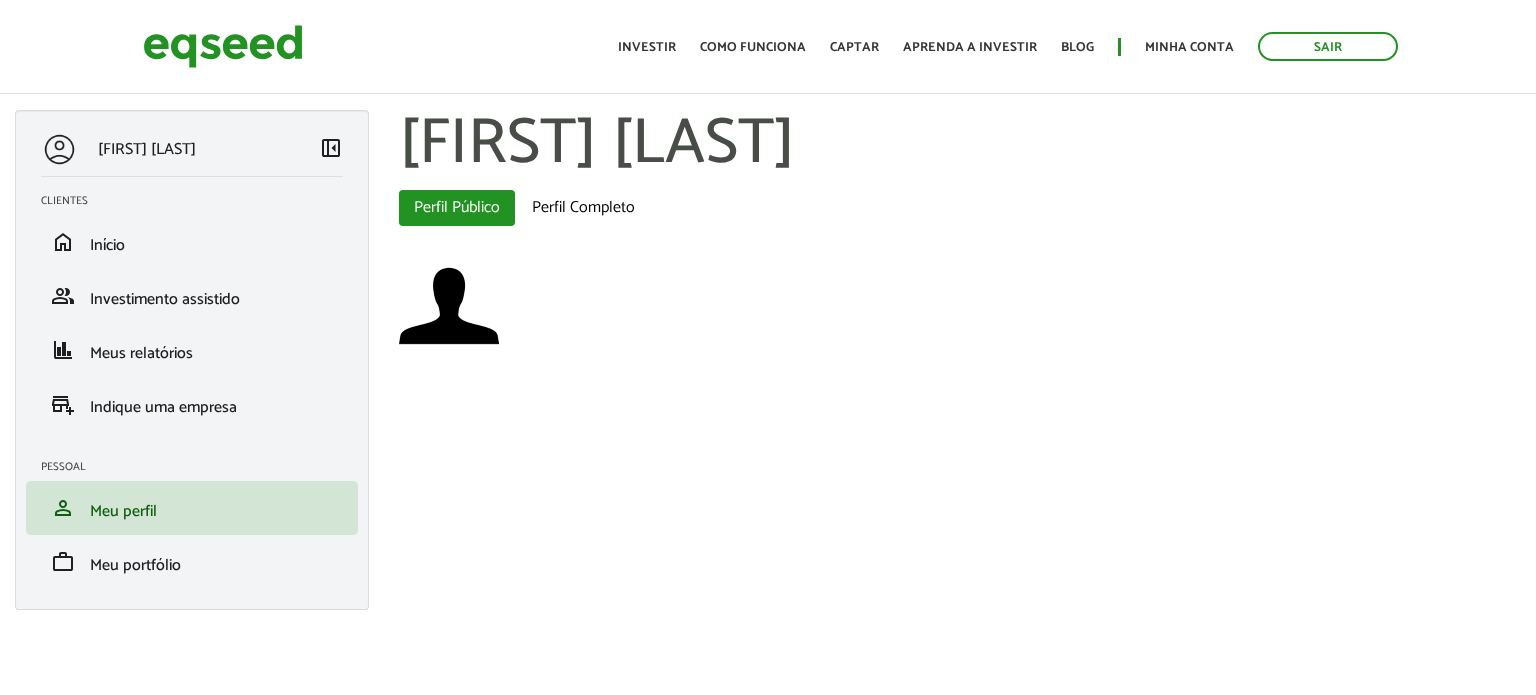 scroll, scrollTop: 0, scrollLeft: 0, axis: both 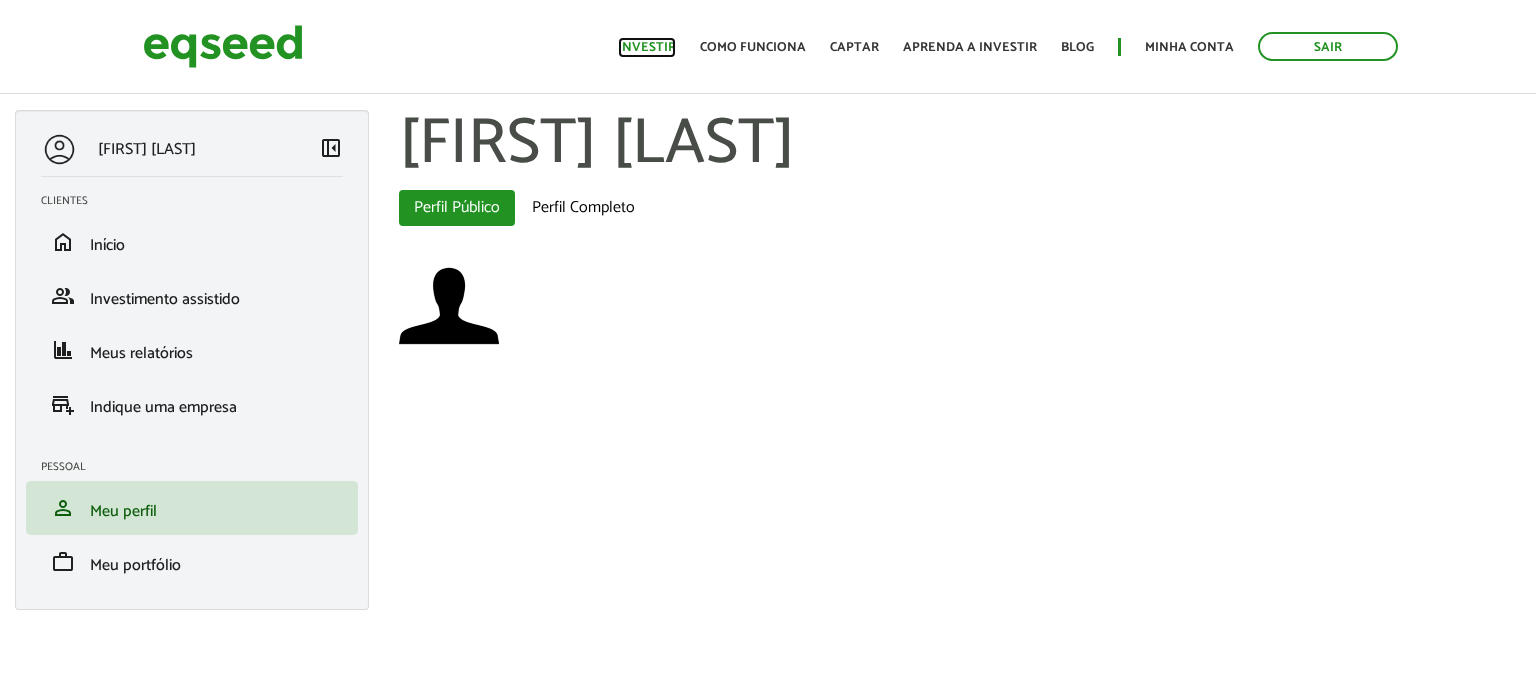 click on "Investir" at bounding box center [647, 47] 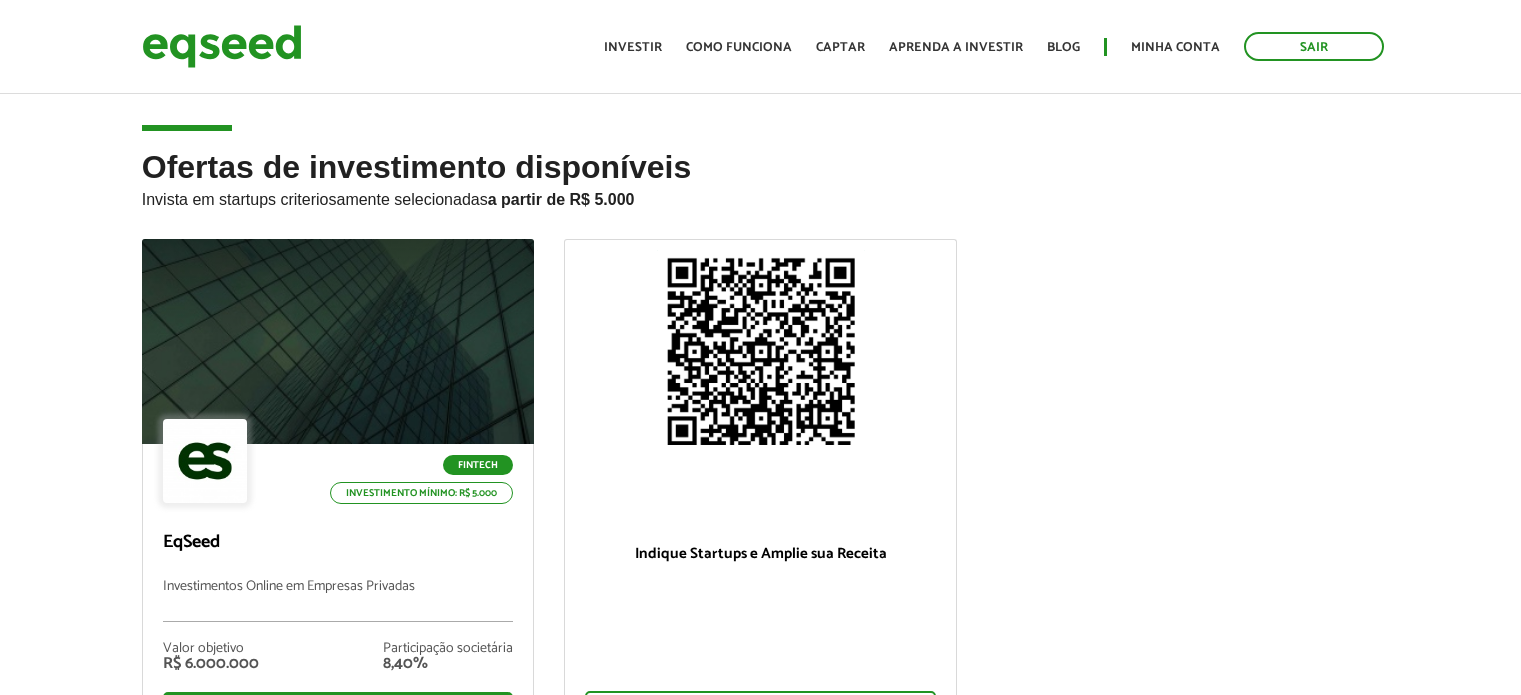 scroll, scrollTop: 0, scrollLeft: 0, axis: both 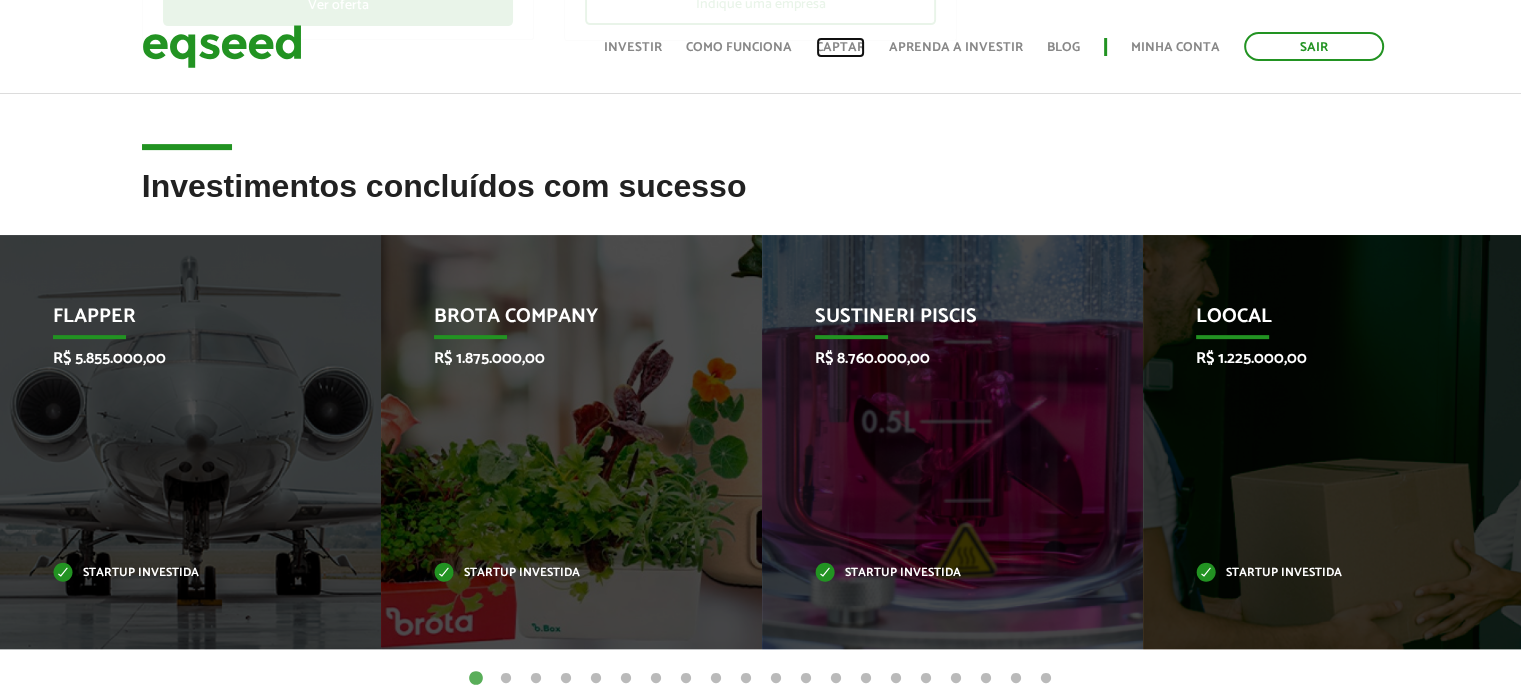 click on "Captar" at bounding box center [840, 47] 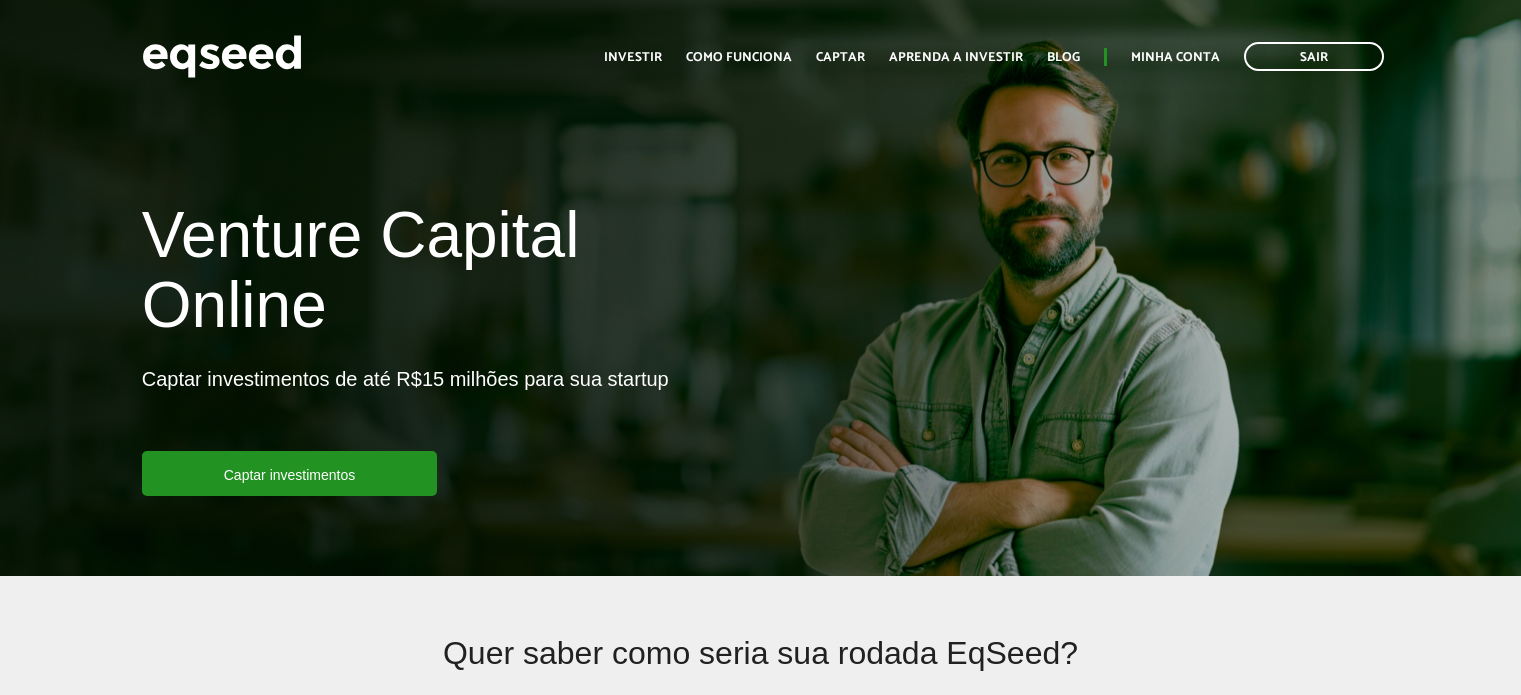 scroll, scrollTop: 0, scrollLeft: 0, axis: both 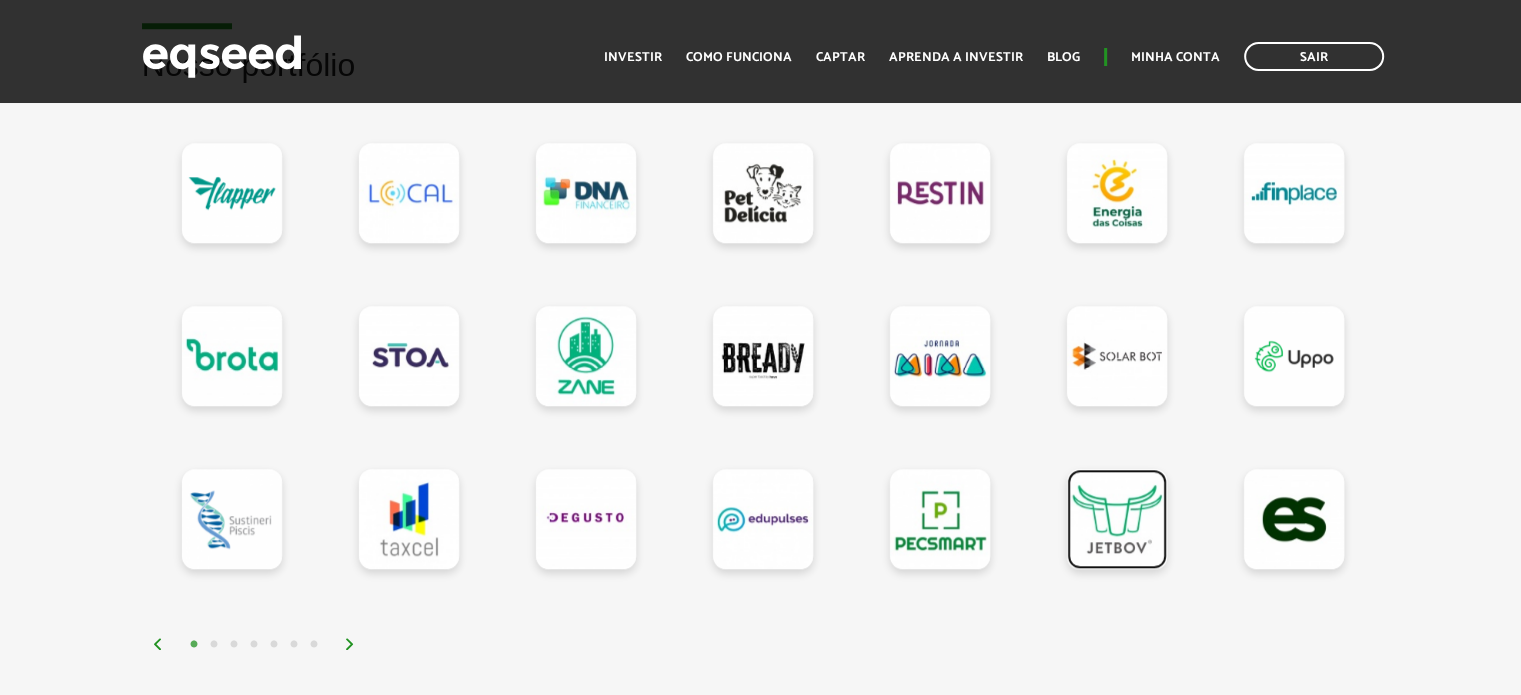 click at bounding box center [1117, 519] 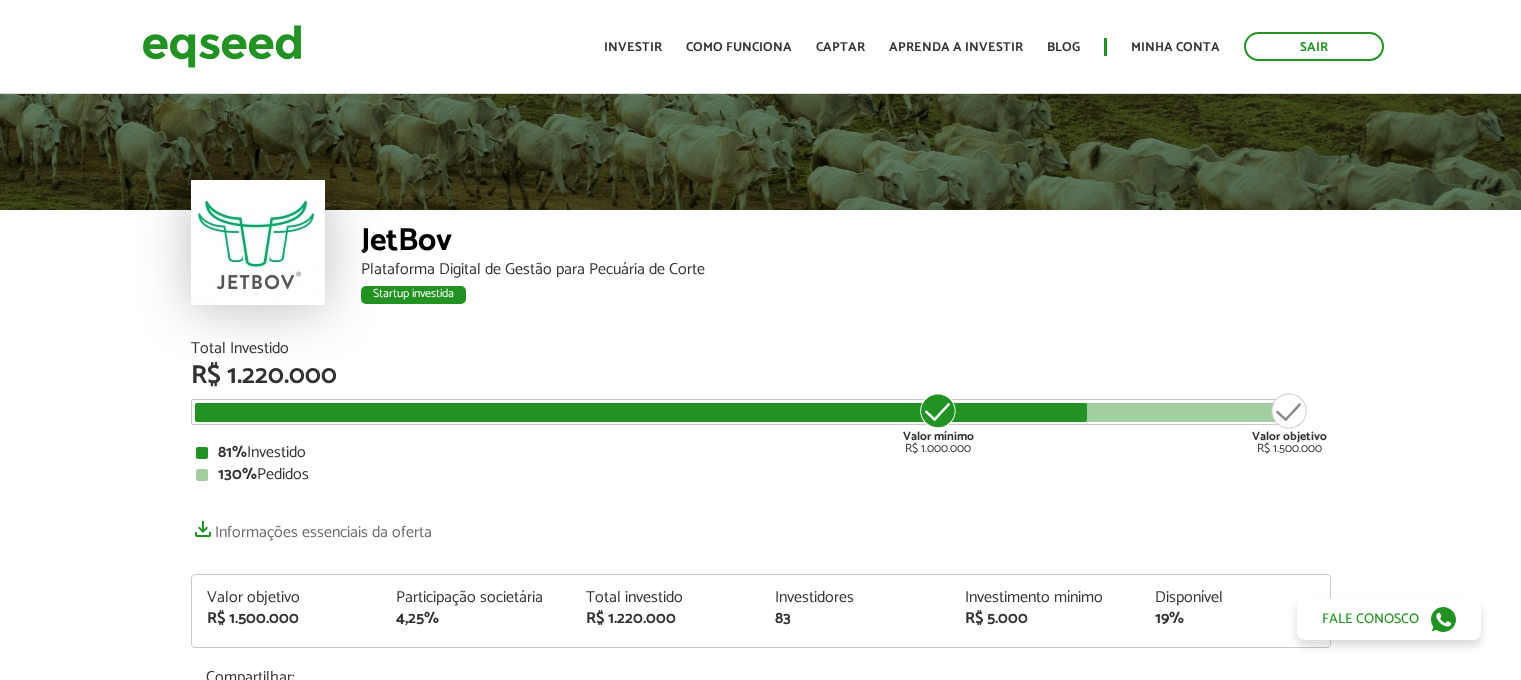 scroll, scrollTop: 0, scrollLeft: 0, axis: both 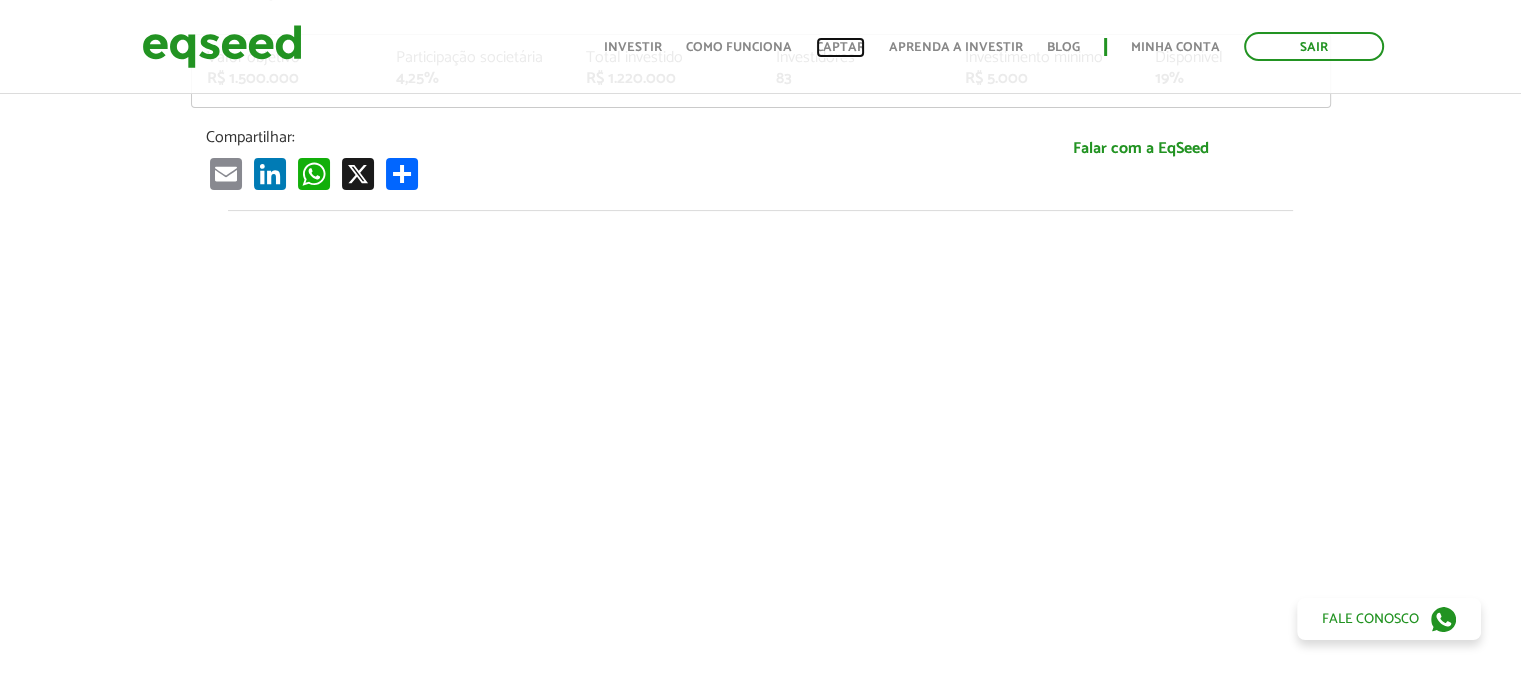 click on "Captar" at bounding box center [840, 47] 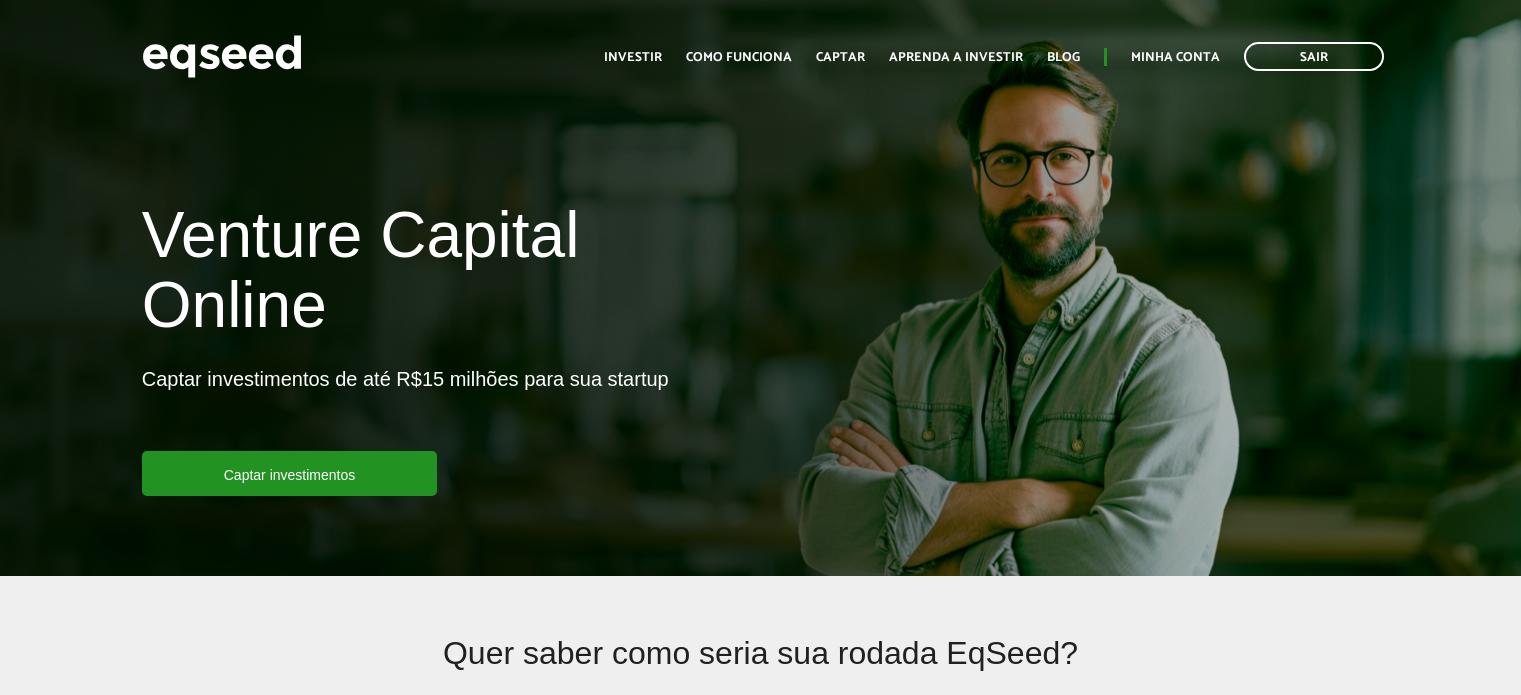 scroll, scrollTop: 0, scrollLeft: 0, axis: both 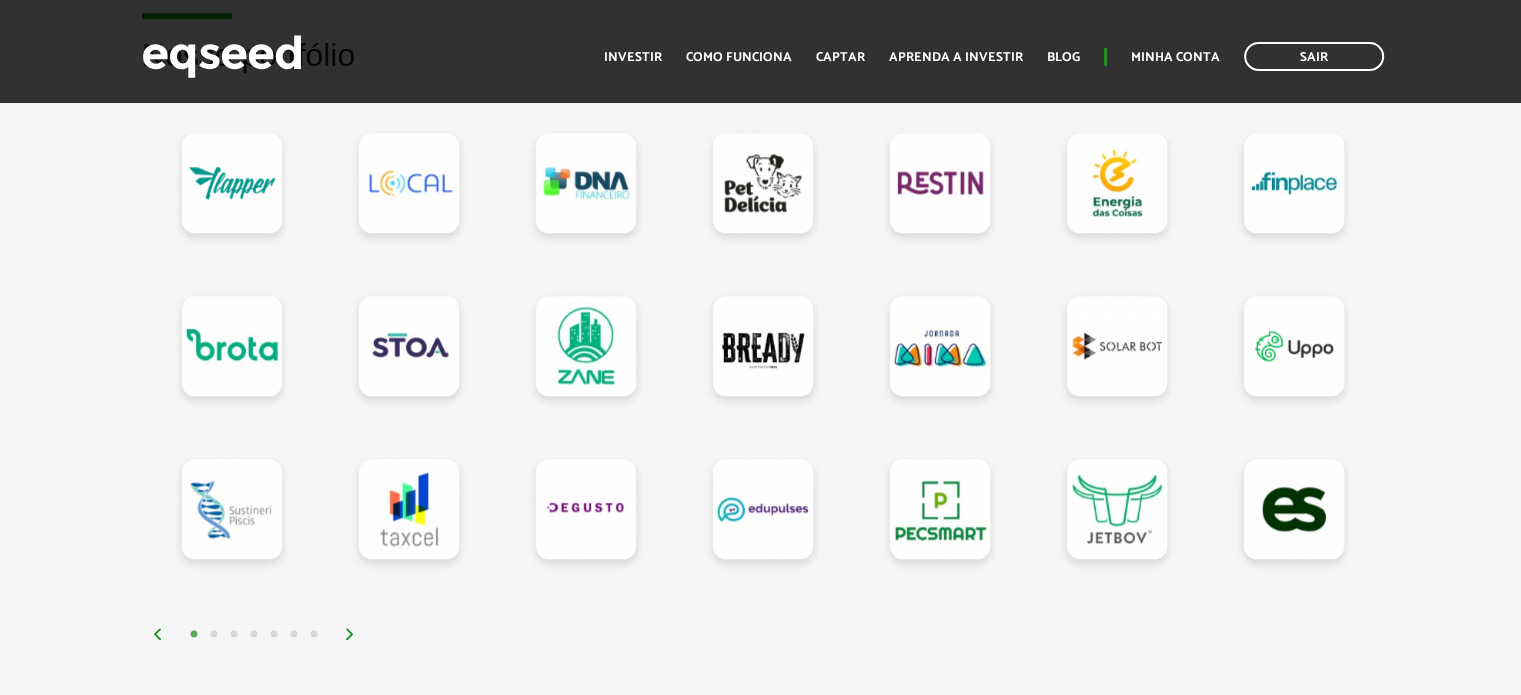 click on "1 2 3 4 5 6 7" at bounding box center (766, 633) 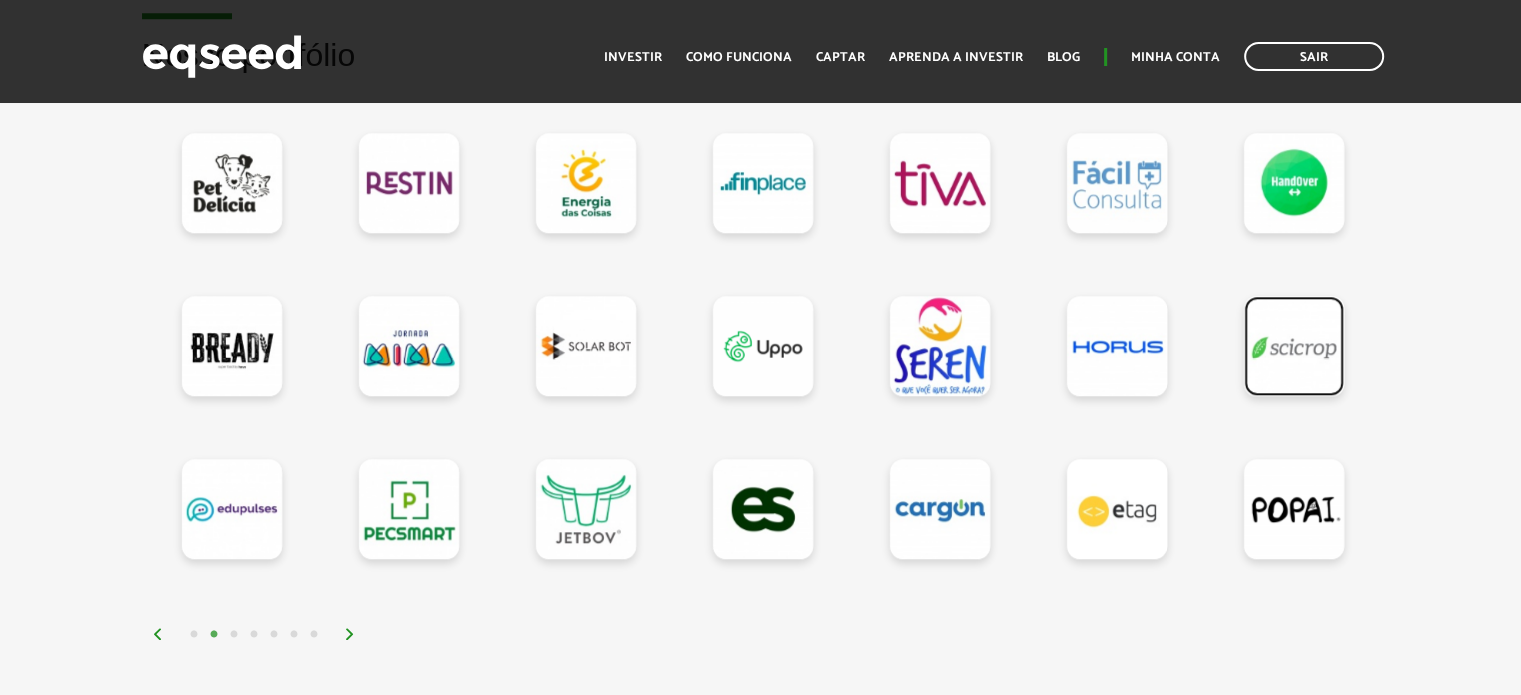 click at bounding box center [1294, 346] 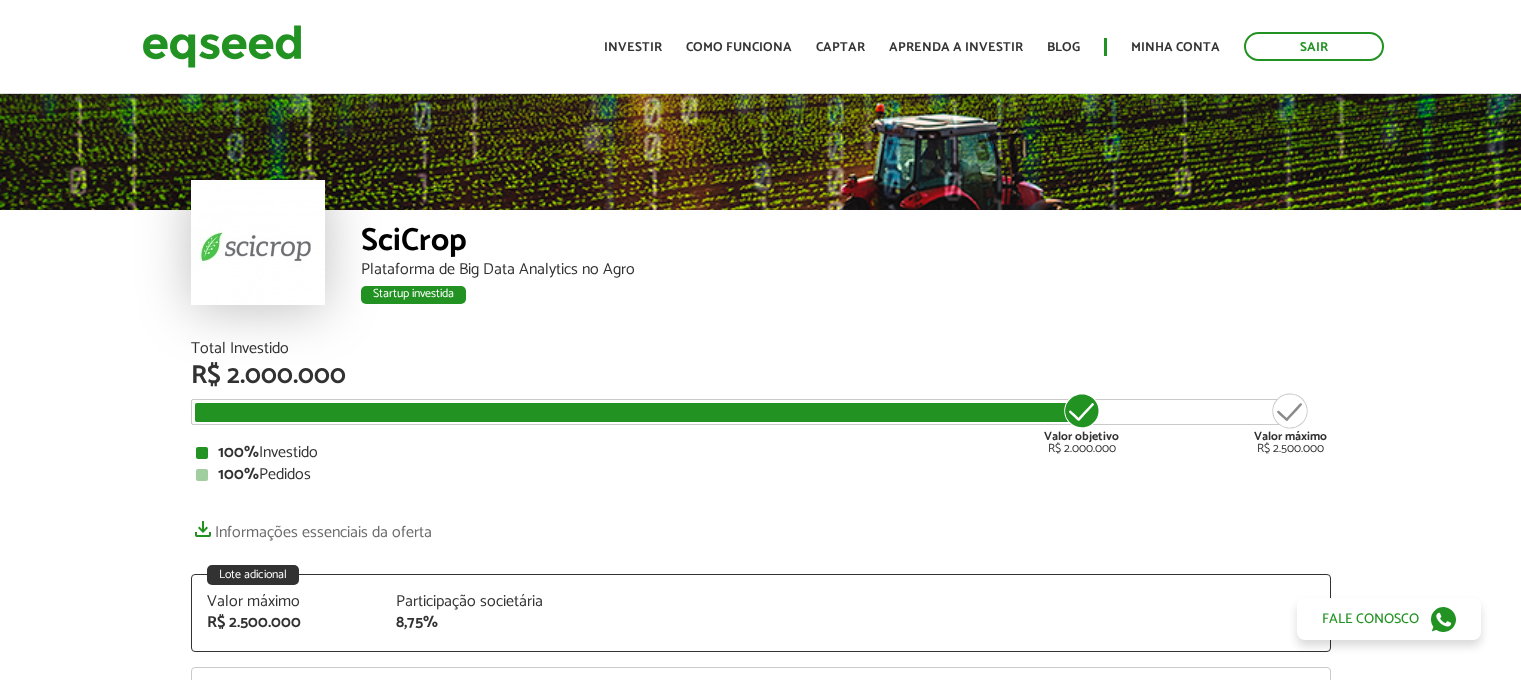 scroll, scrollTop: 0, scrollLeft: 0, axis: both 